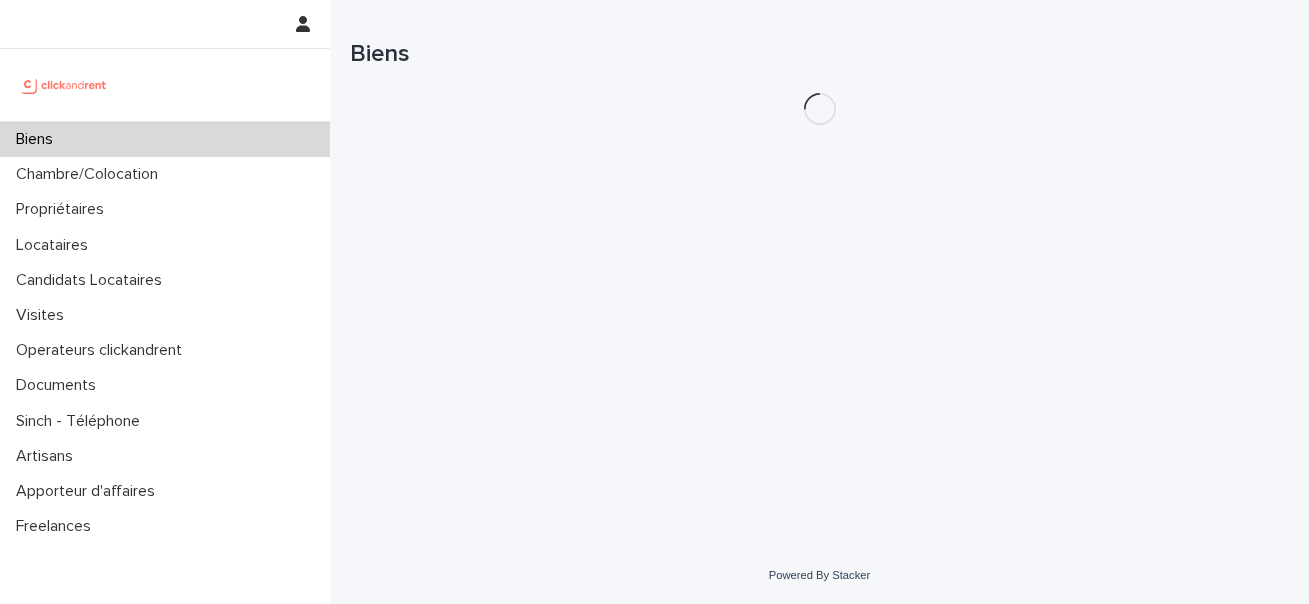 scroll, scrollTop: 0, scrollLeft: 0, axis: both 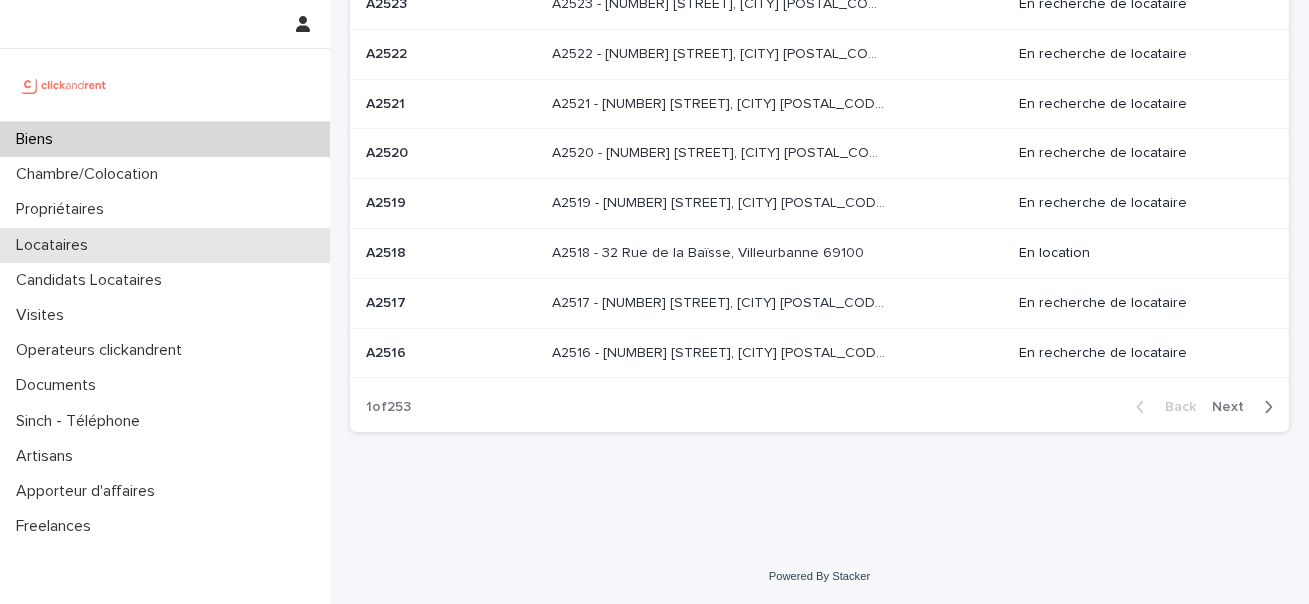 click on "Locataires" at bounding box center [165, 245] 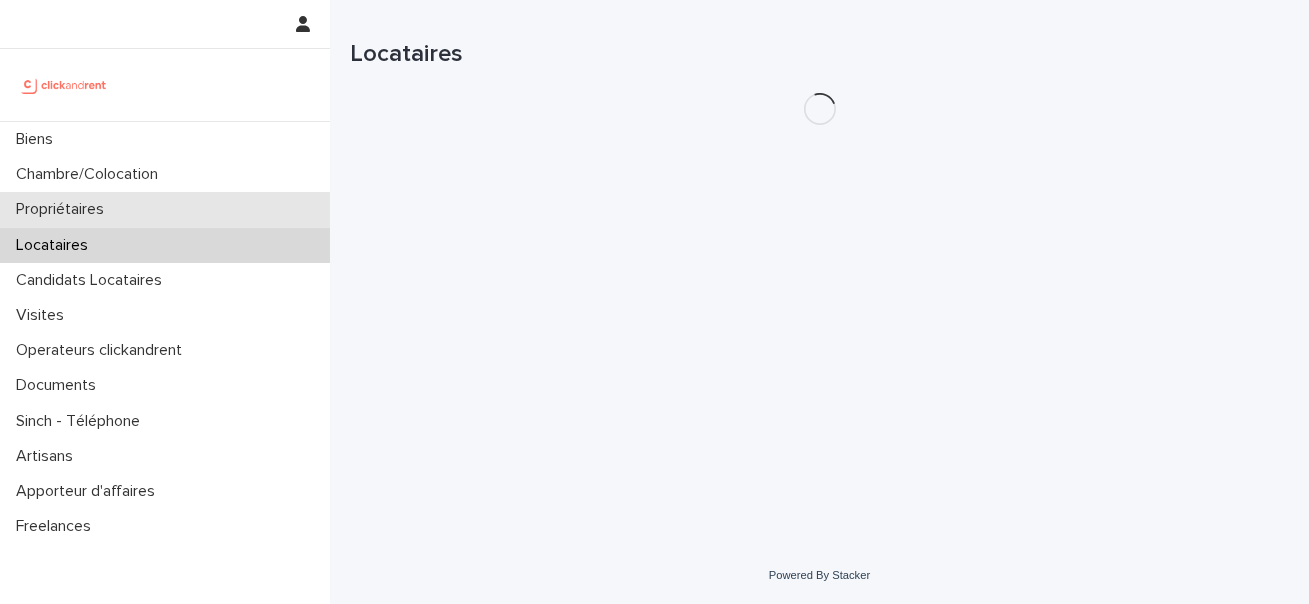 click on "Propriétaires" at bounding box center [165, 209] 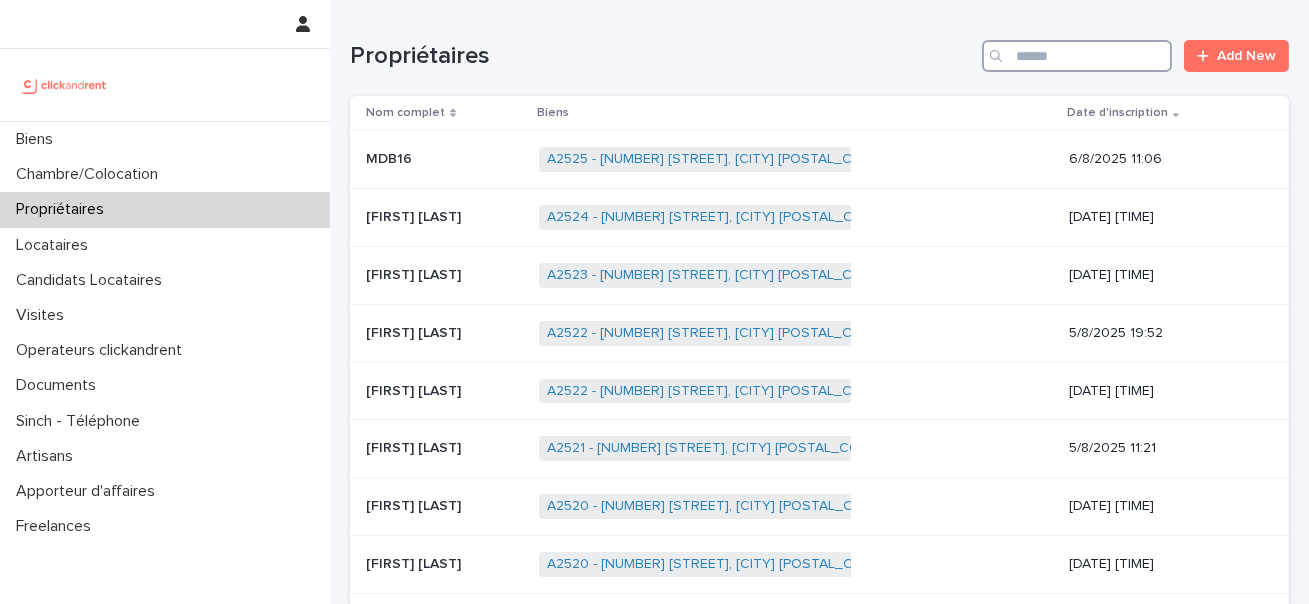 click at bounding box center [1077, 56] 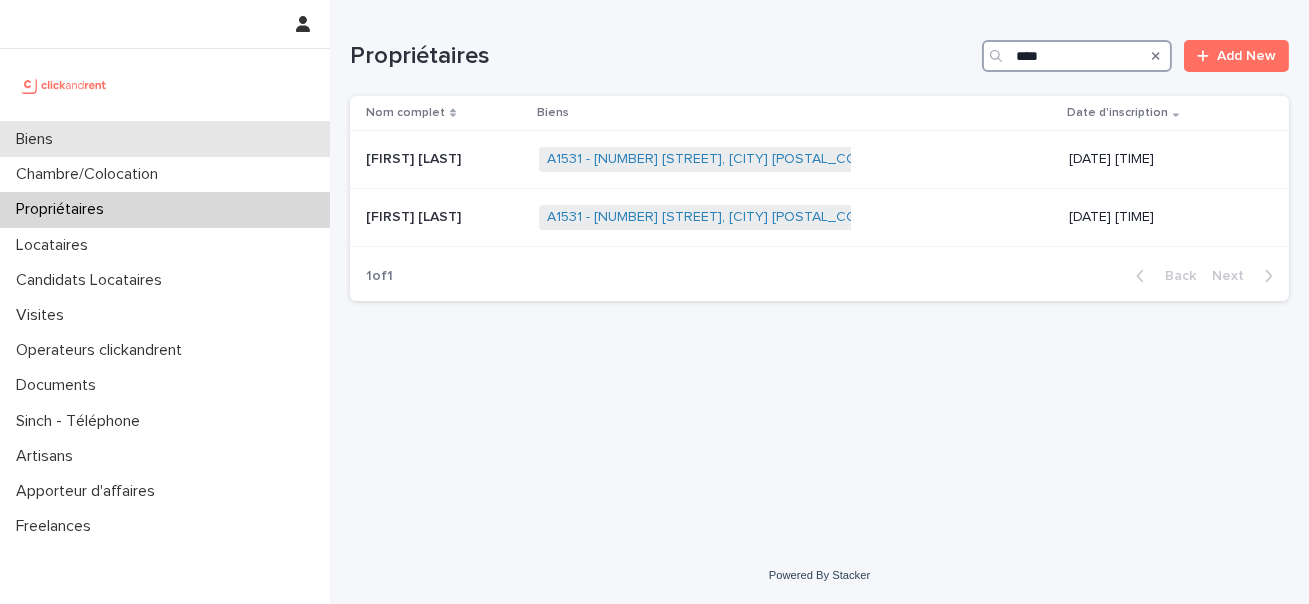 type on "****" 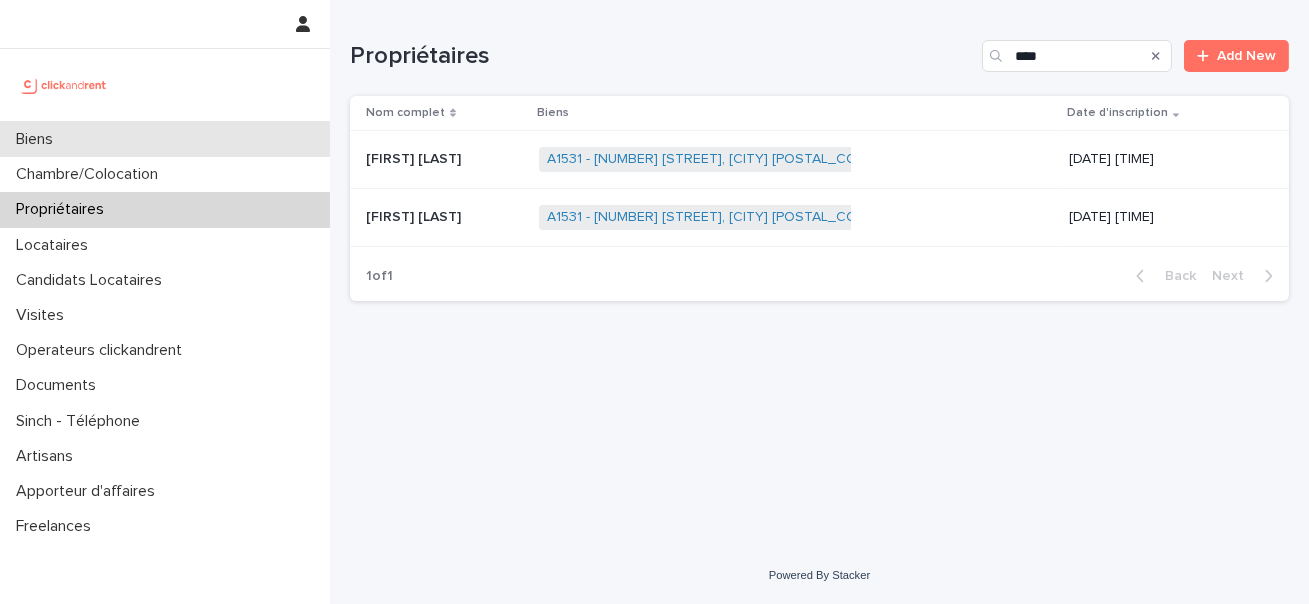 click on "Biens" at bounding box center (165, 139) 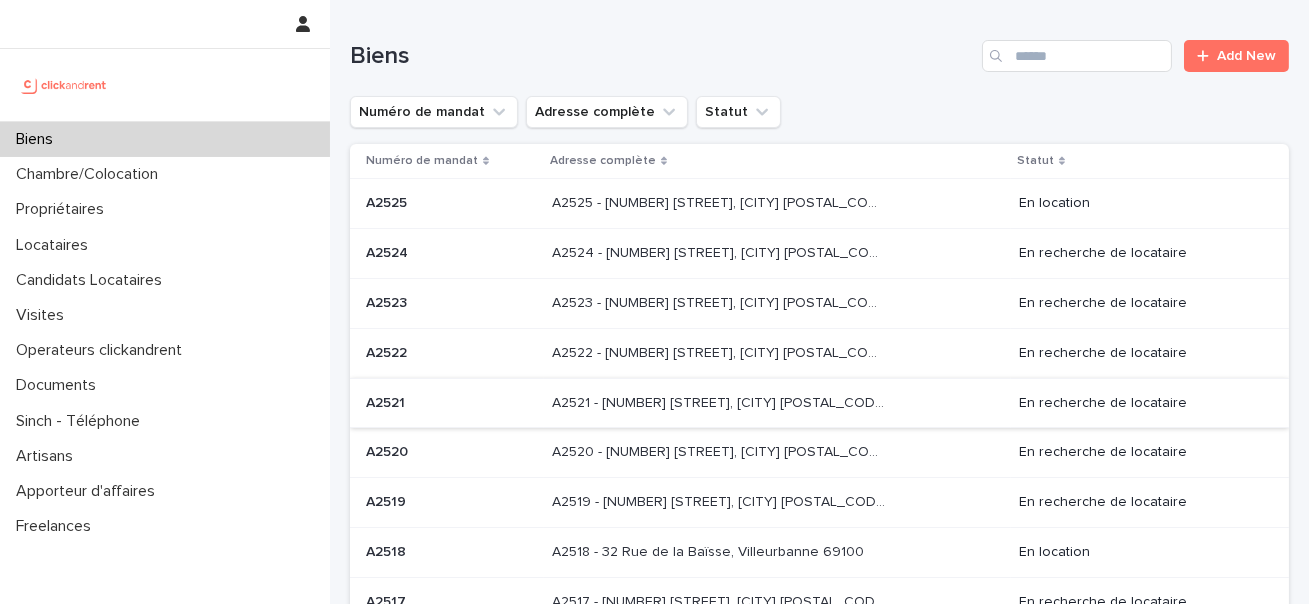scroll, scrollTop: 236, scrollLeft: 0, axis: vertical 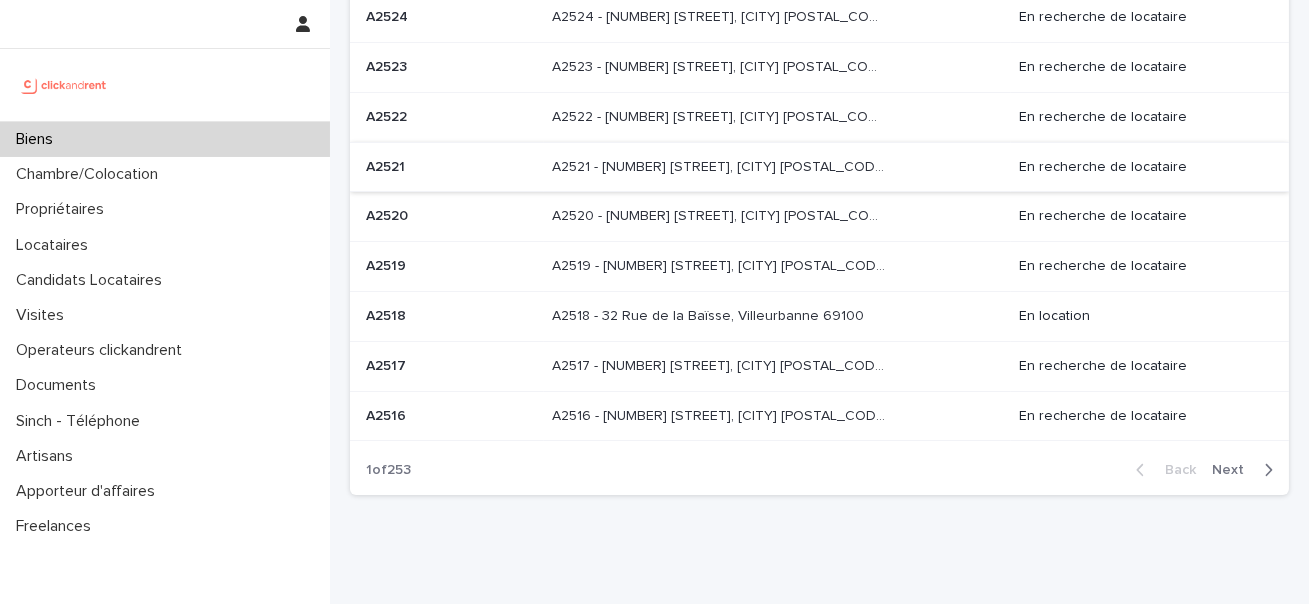 click on "A2517 - 5 rue du Marché,  Lille 59000 A2517 - 5 rue du Marché,  Lille 59000" at bounding box center [777, 366] 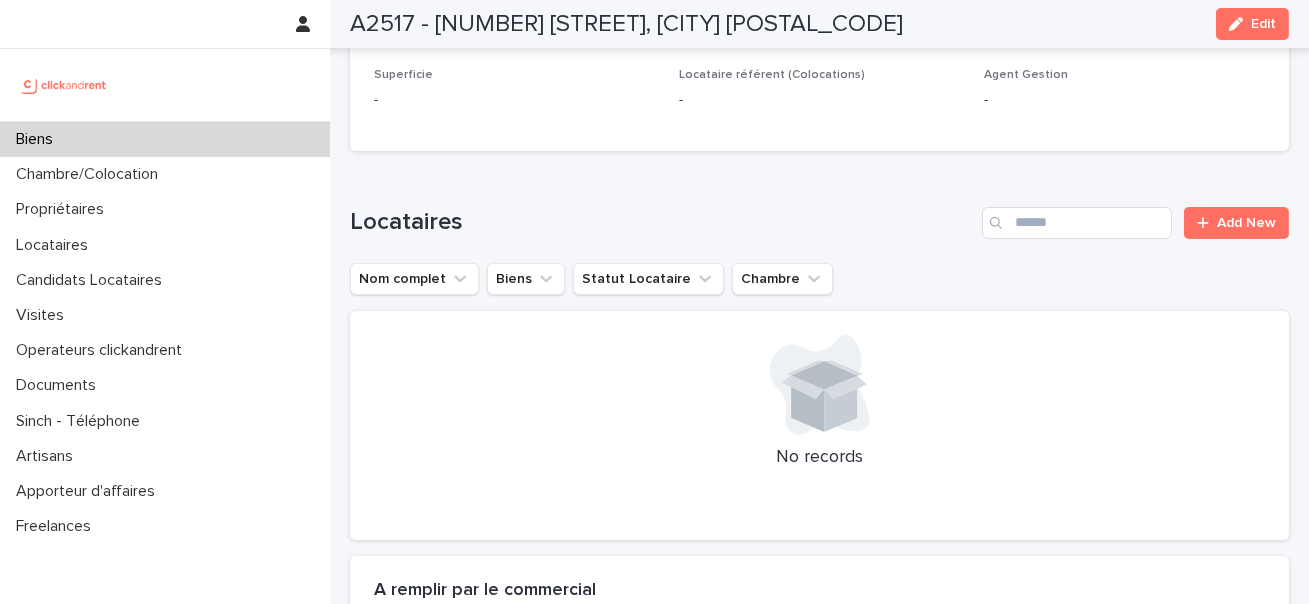 scroll, scrollTop: 1080, scrollLeft: 0, axis: vertical 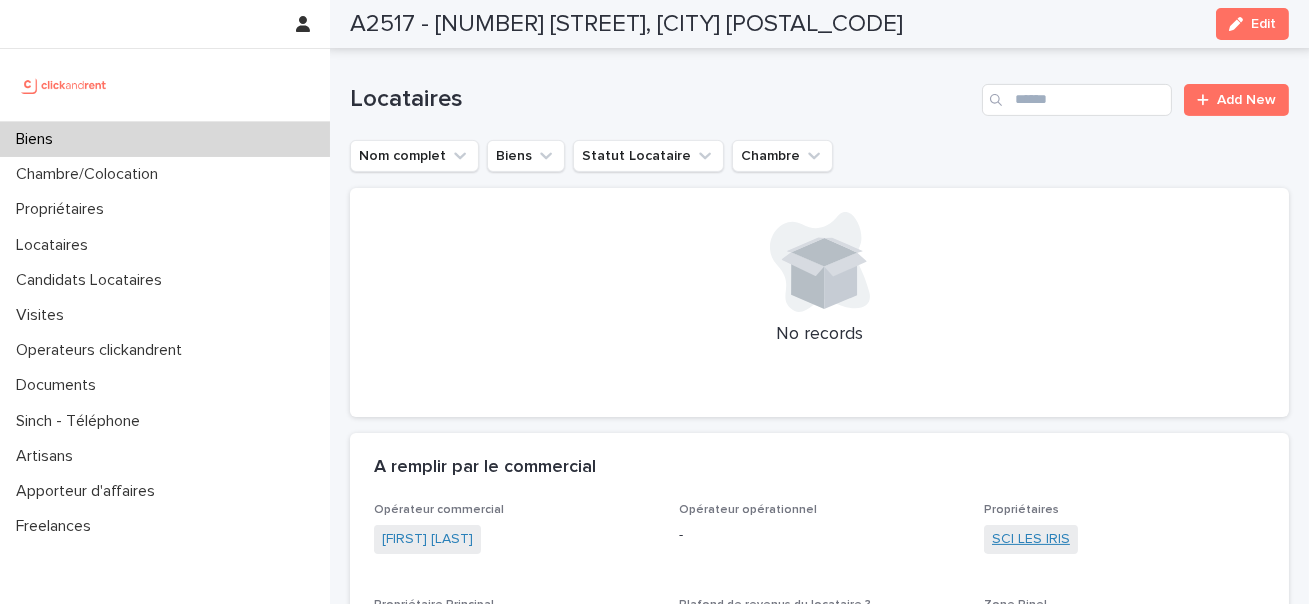 click on "SCI LES IRIS" at bounding box center [1031, 539] 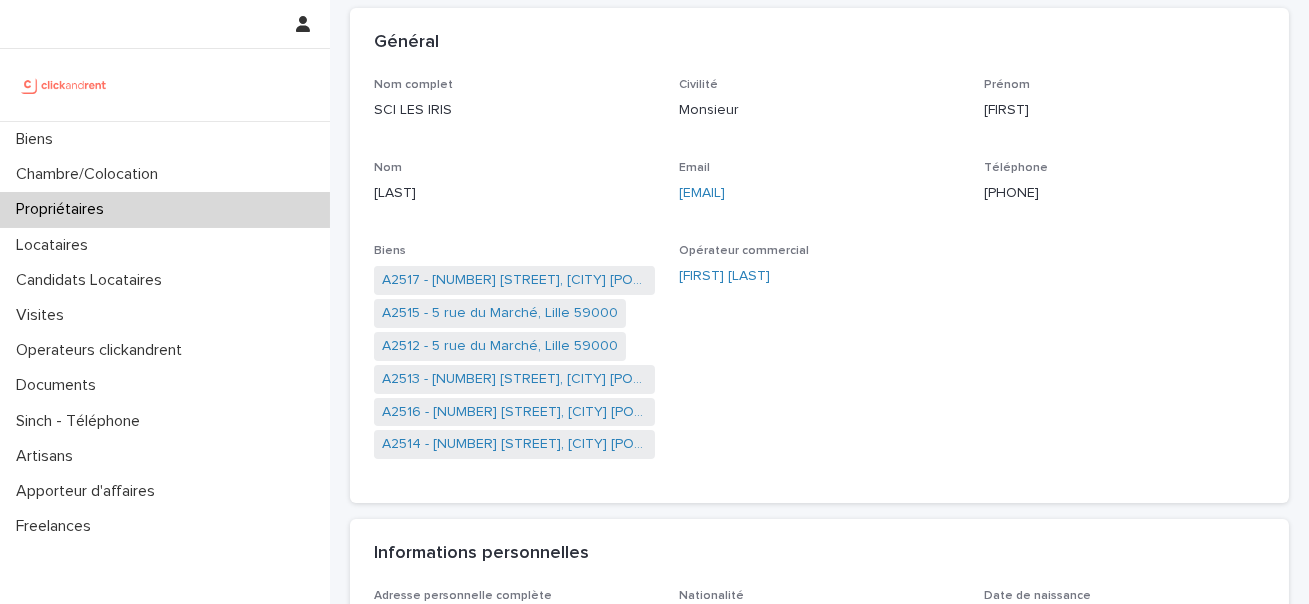 scroll, scrollTop: 138, scrollLeft: 0, axis: vertical 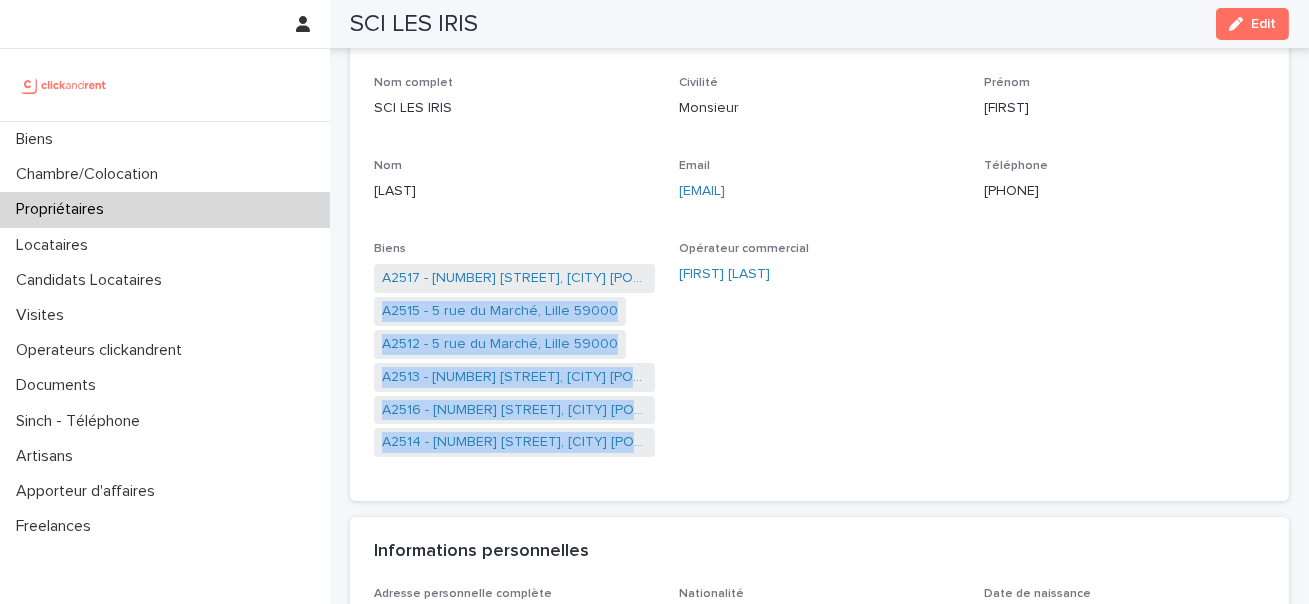 drag, startPoint x: 665, startPoint y: 480, endPoint x: 653, endPoint y: 281, distance: 199.36148 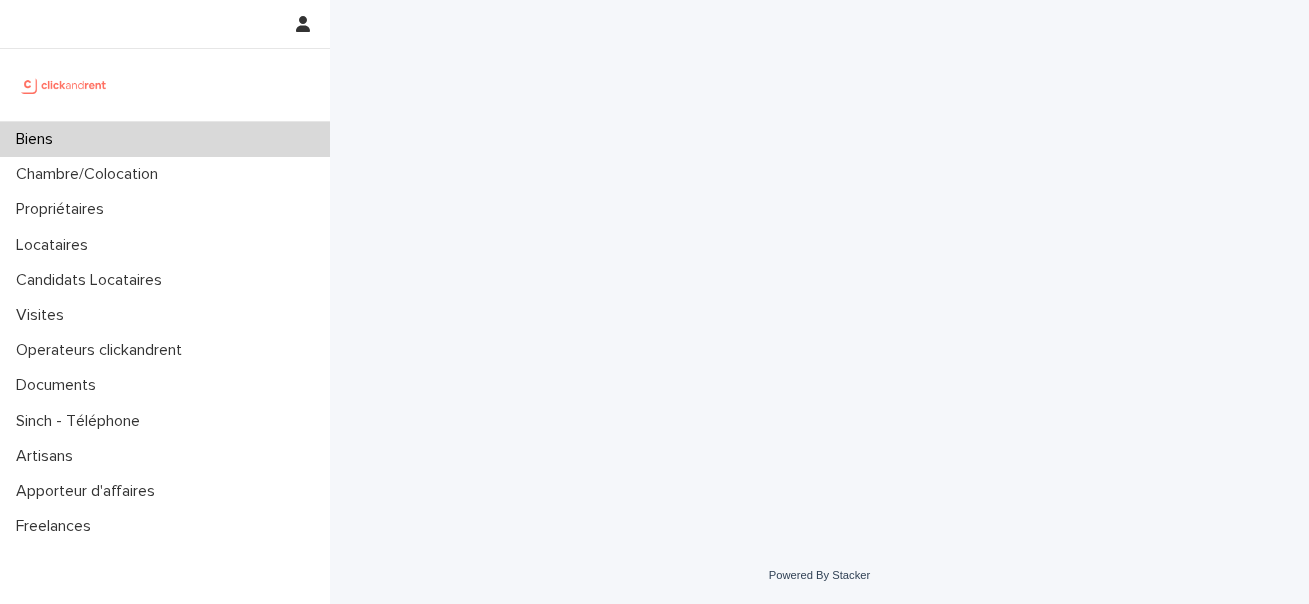 scroll, scrollTop: 0, scrollLeft: 0, axis: both 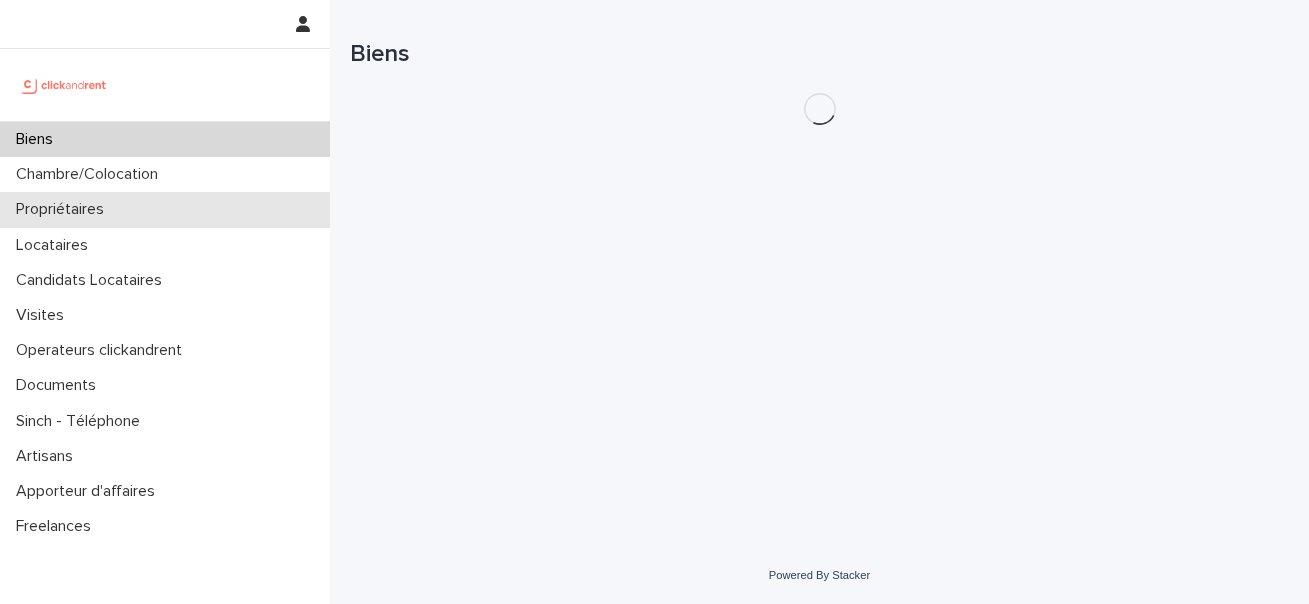 click on "Propriétaires" at bounding box center (165, 209) 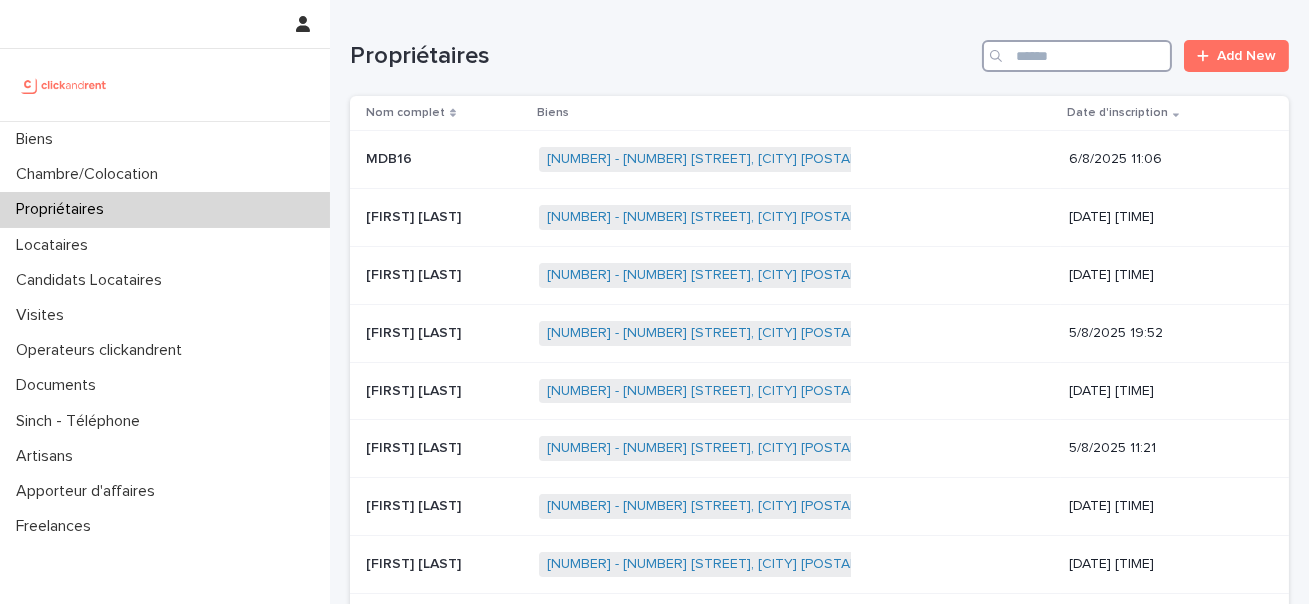 click at bounding box center [1077, 56] 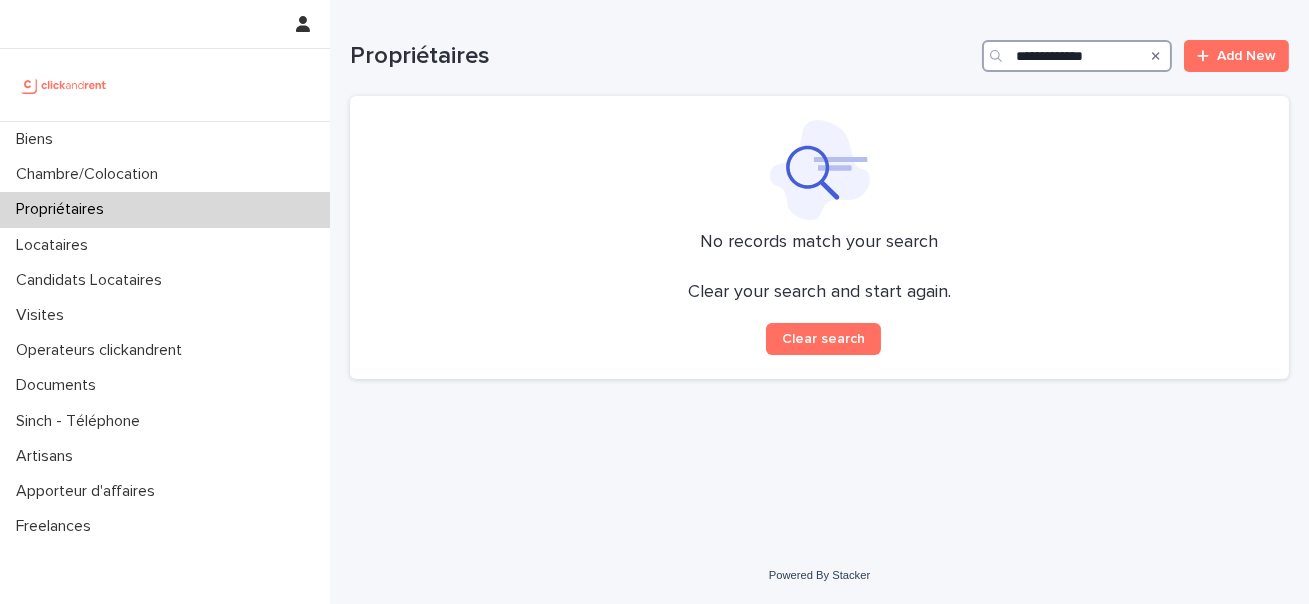 click on "**********" at bounding box center (1077, 56) 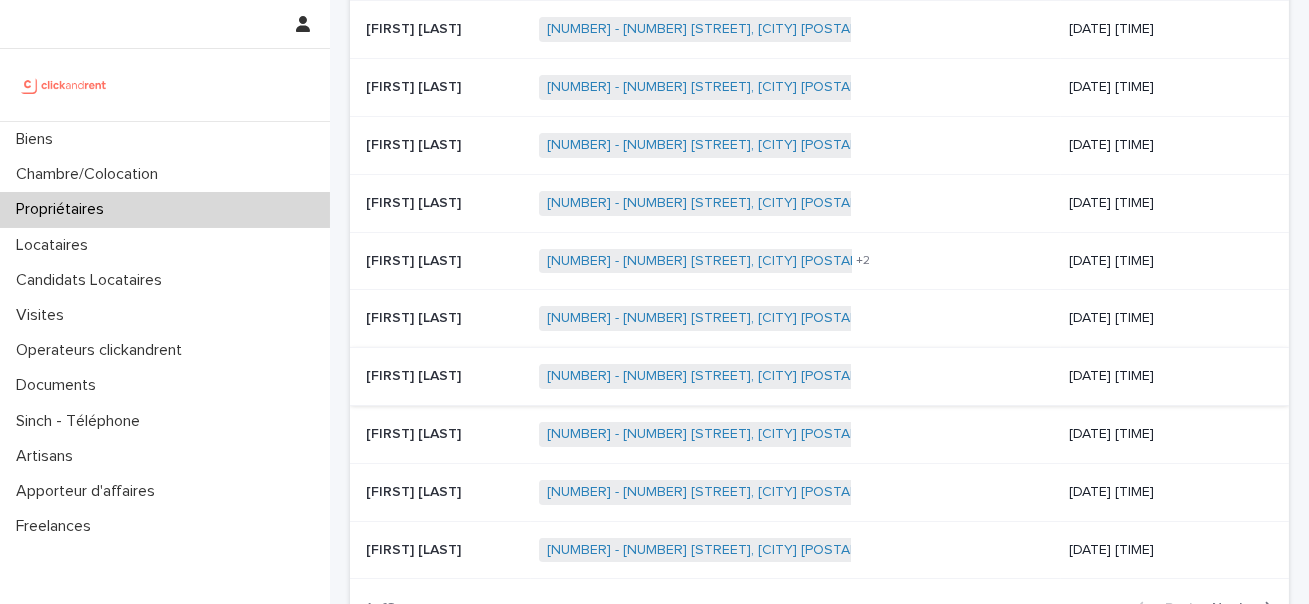 scroll, scrollTop: 0, scrollLeft: 0, axis: both 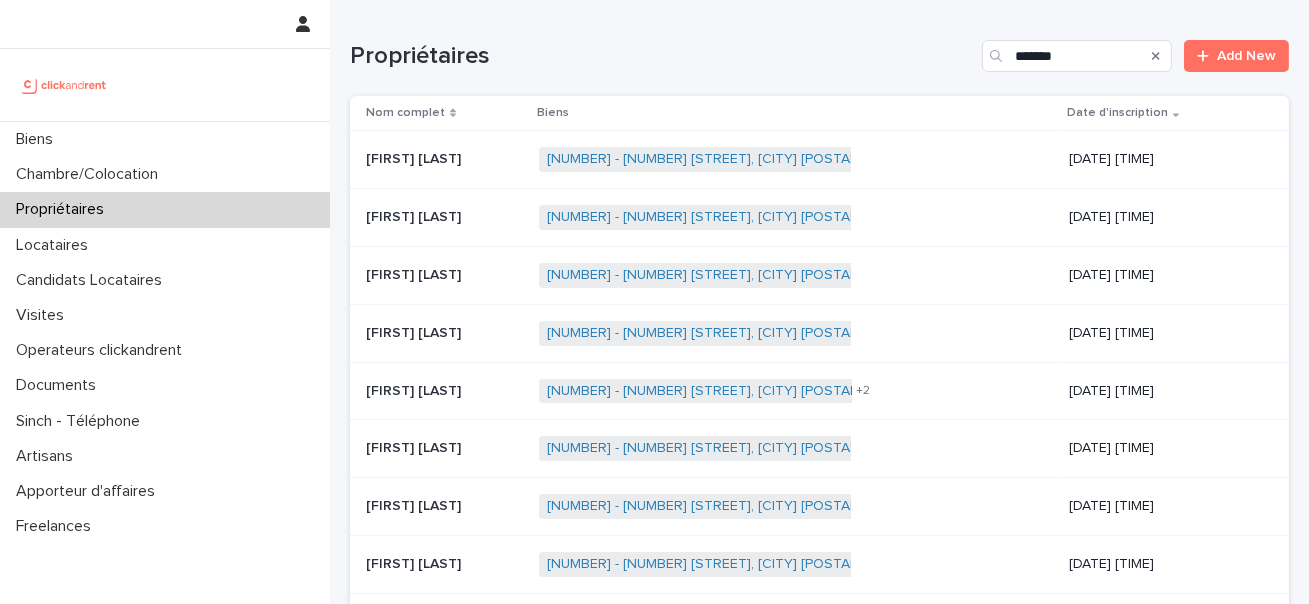 click at bounding box center [998, 56] 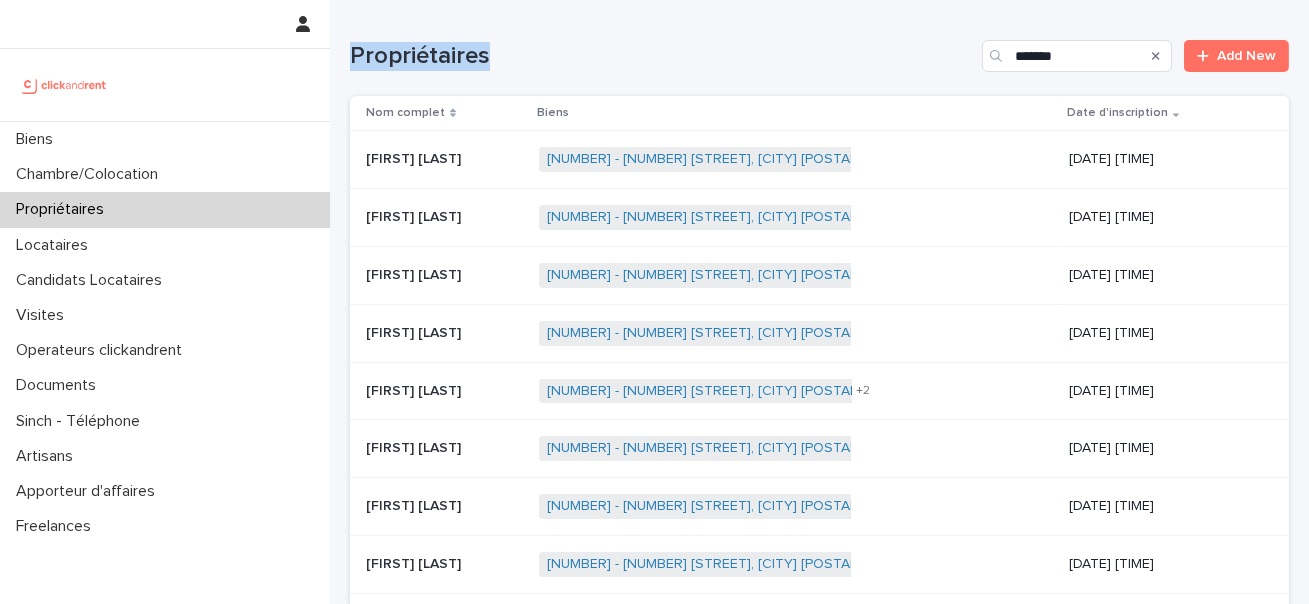 click at bounding box center (998, 56) 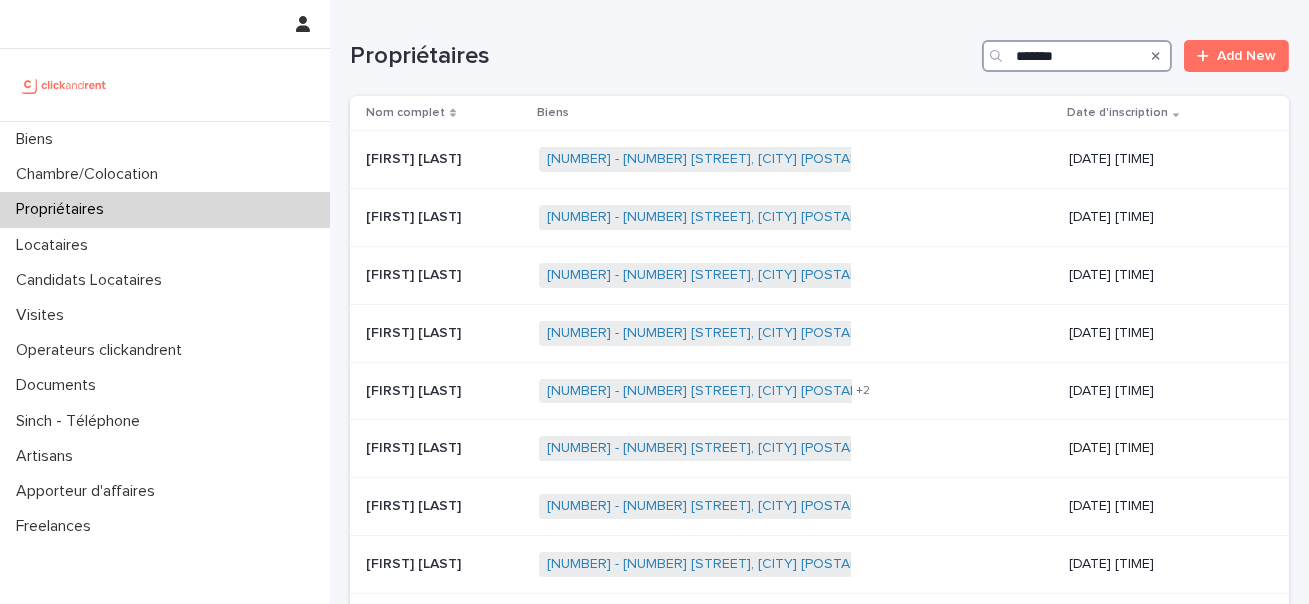 click on "*******" at bounding box center [1077, 56] 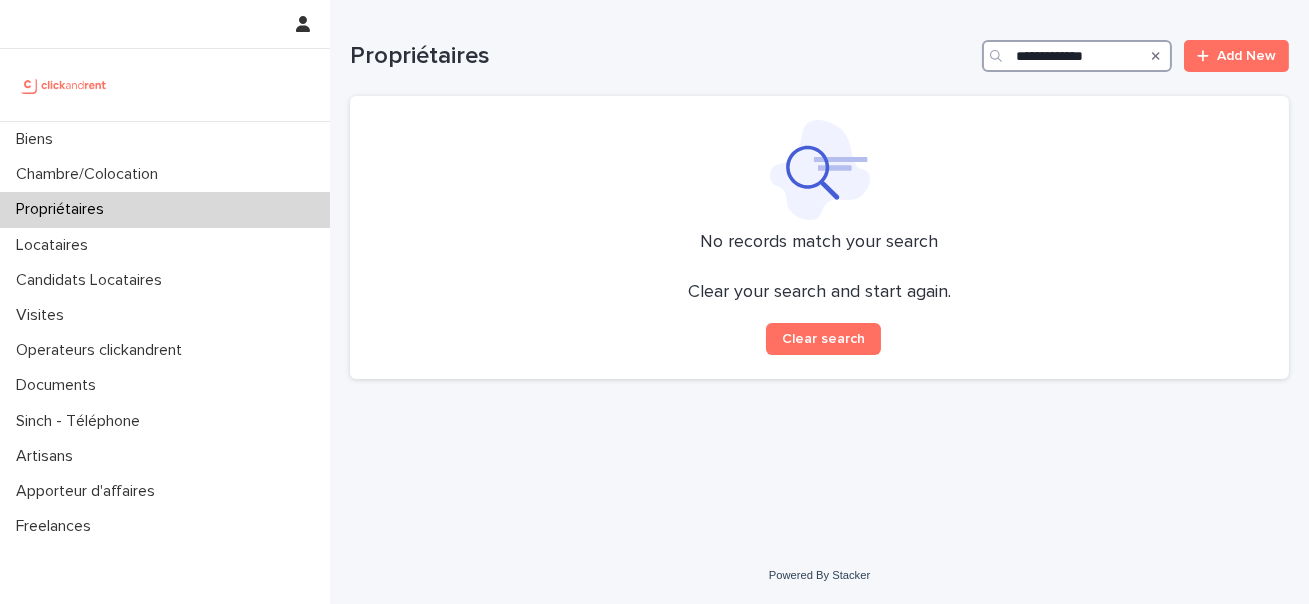 drag, startPoint x: 1074, startPoint y: 52, endPoint x: 919, endPoint y: 52, distance: 155 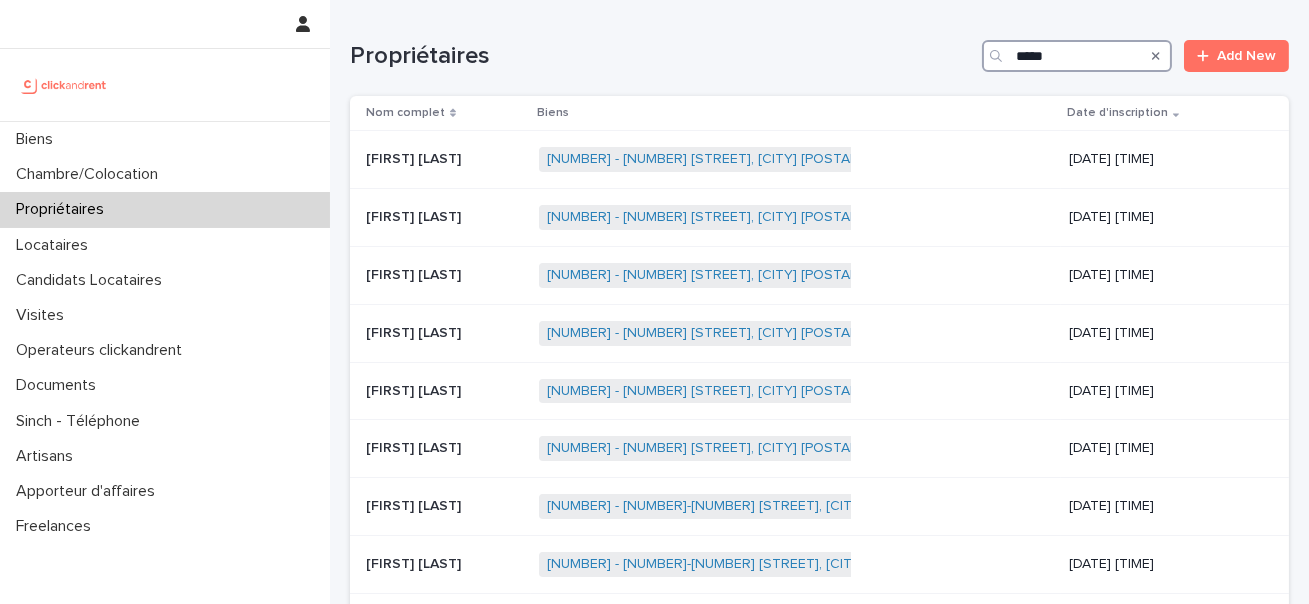 scroll, scrollTop: 0, scrollLeft: 0, axis: both 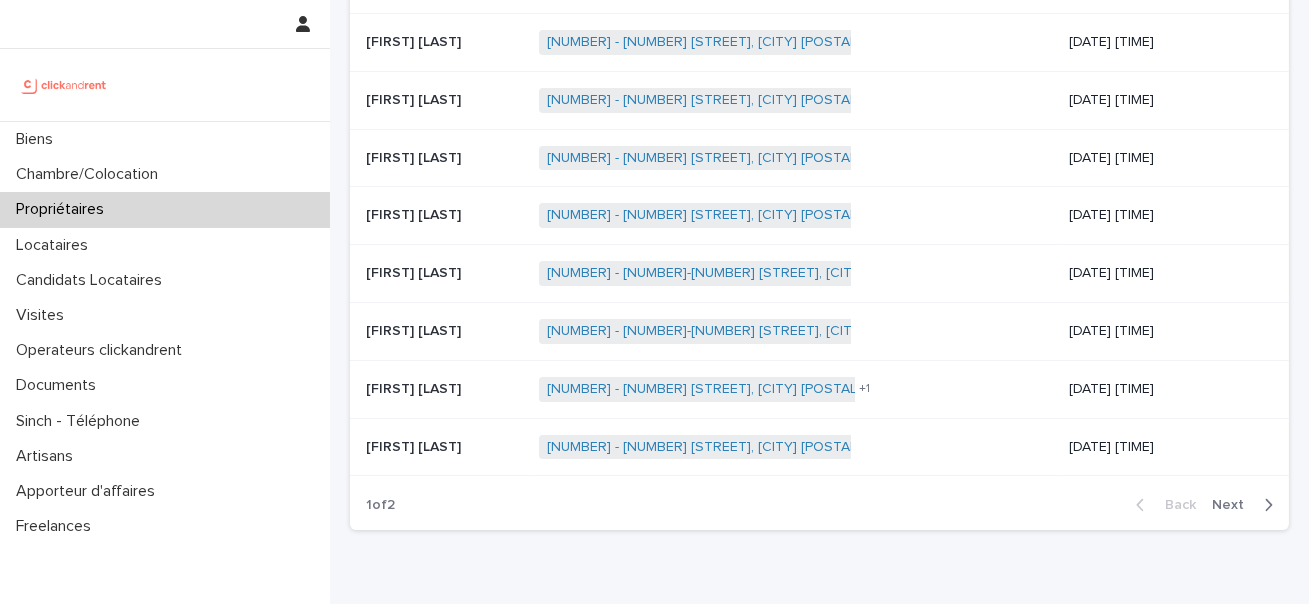 click on "Propriétaires" at bounding box center [165, 209] 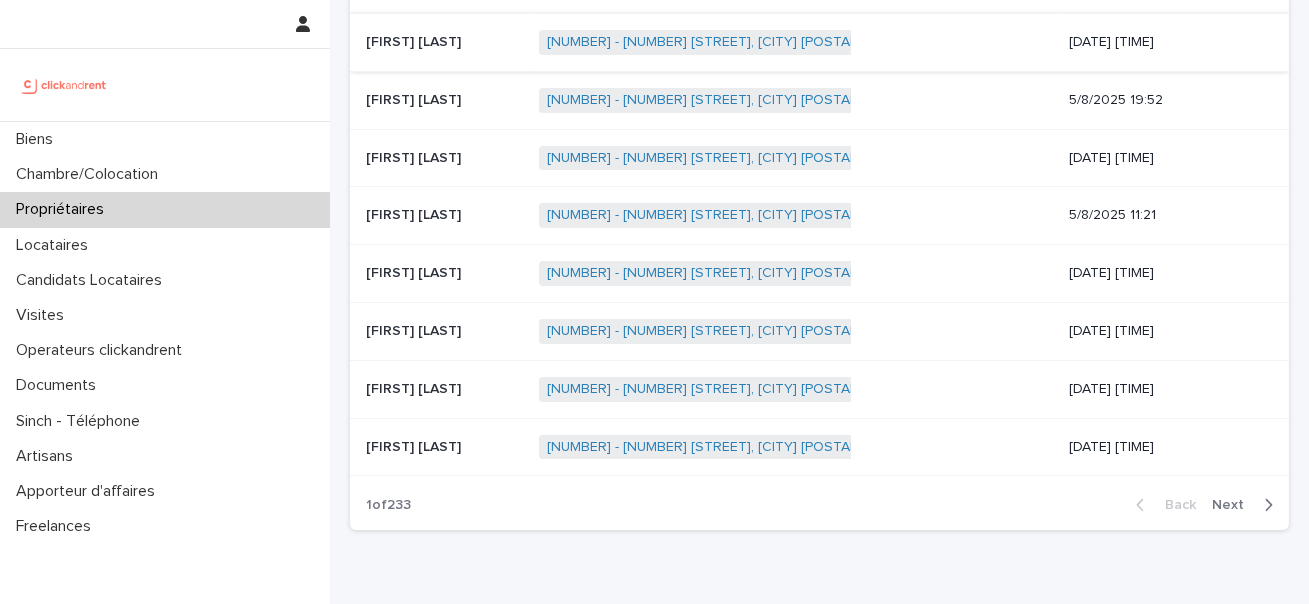 scroll, scrollTop: 0, scrollLeft: 0, axis: both 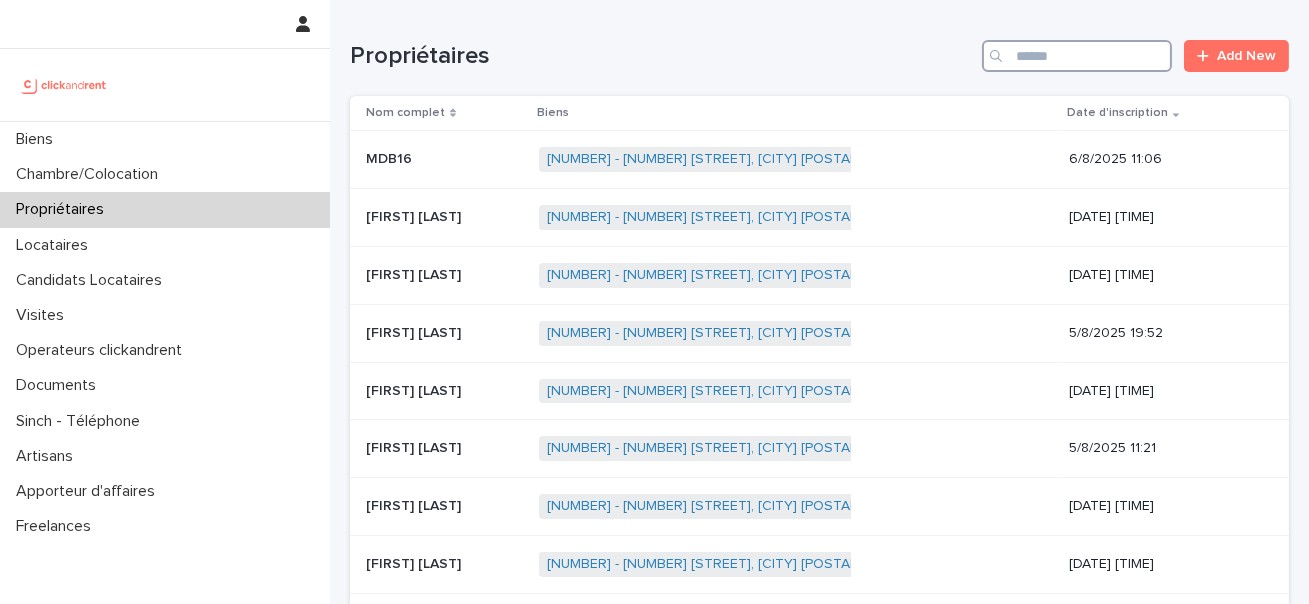 click at bounding box center (1077, 56) 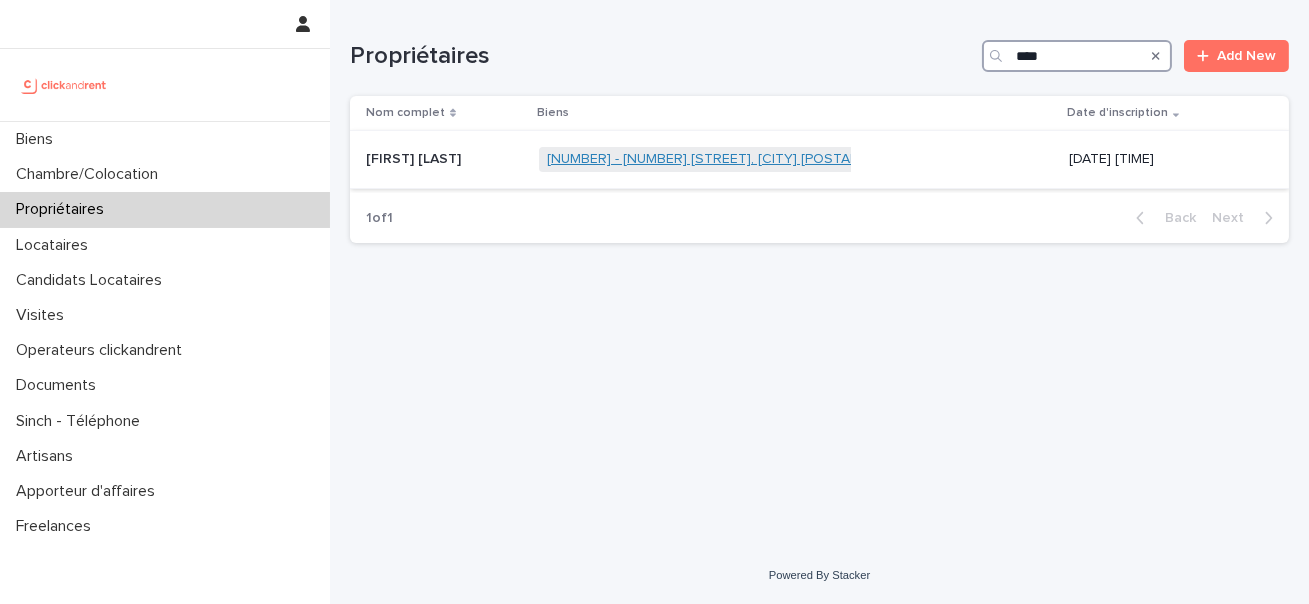 type on "****" 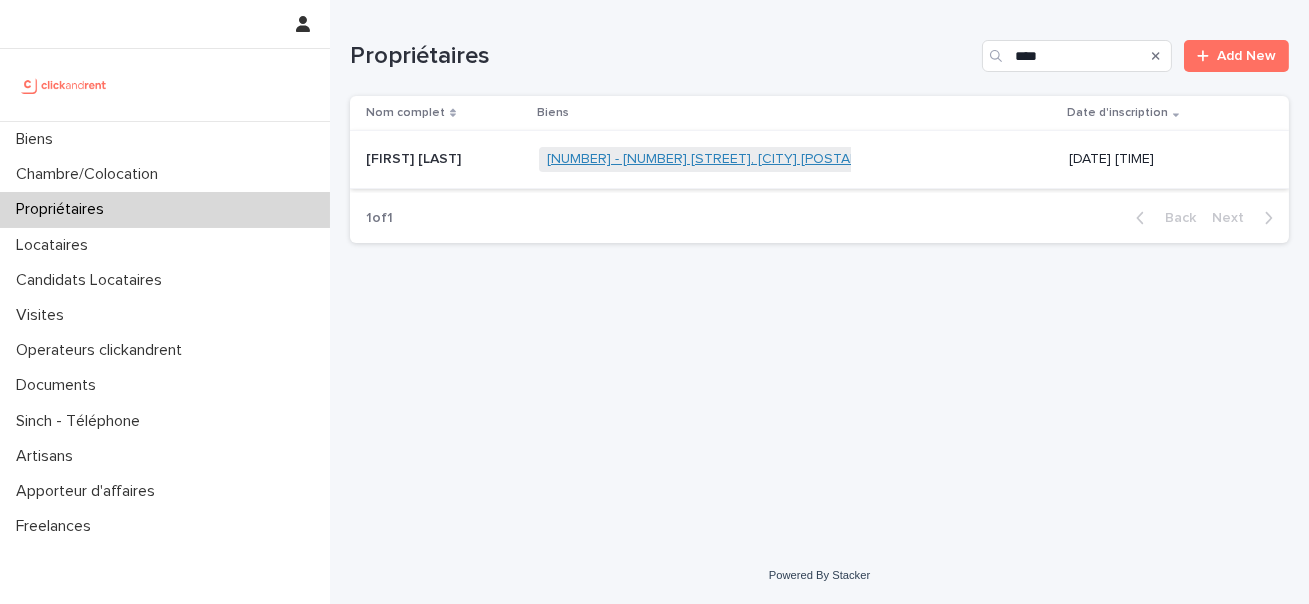 click on "[NUMBER] - [NUMBER] [STREET], [CITY] [POSTAL_CODE]" at bounding box center [727, 159] 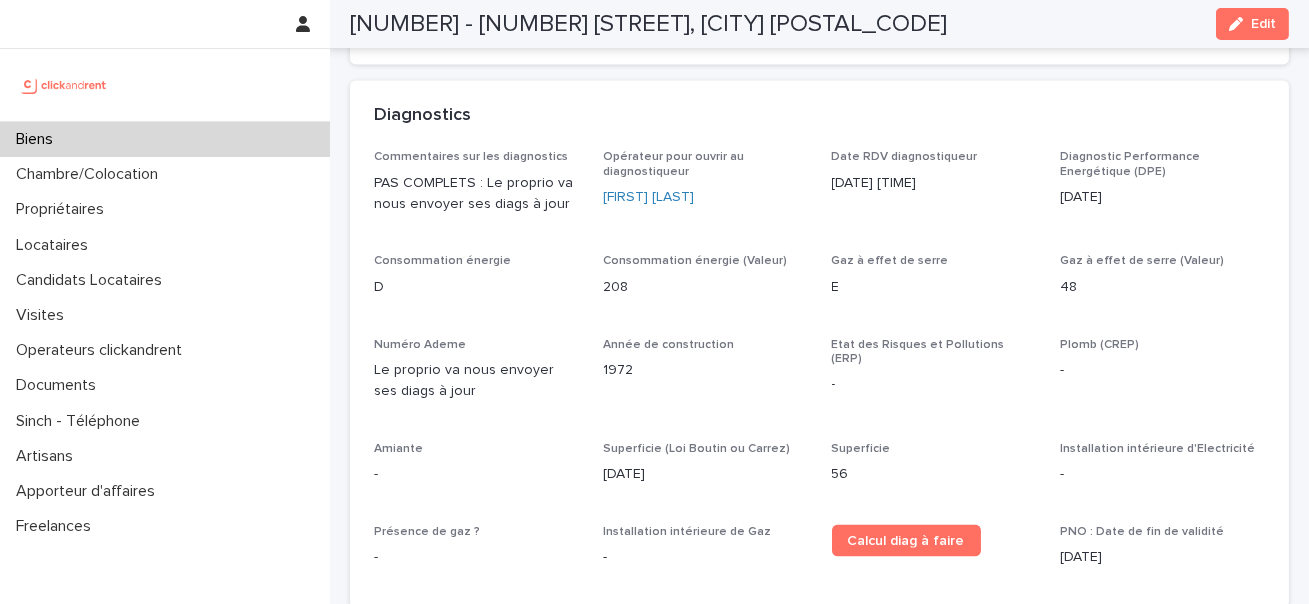scroll, scrollTop: 6391, scrollLeft: 0, axis: vertical 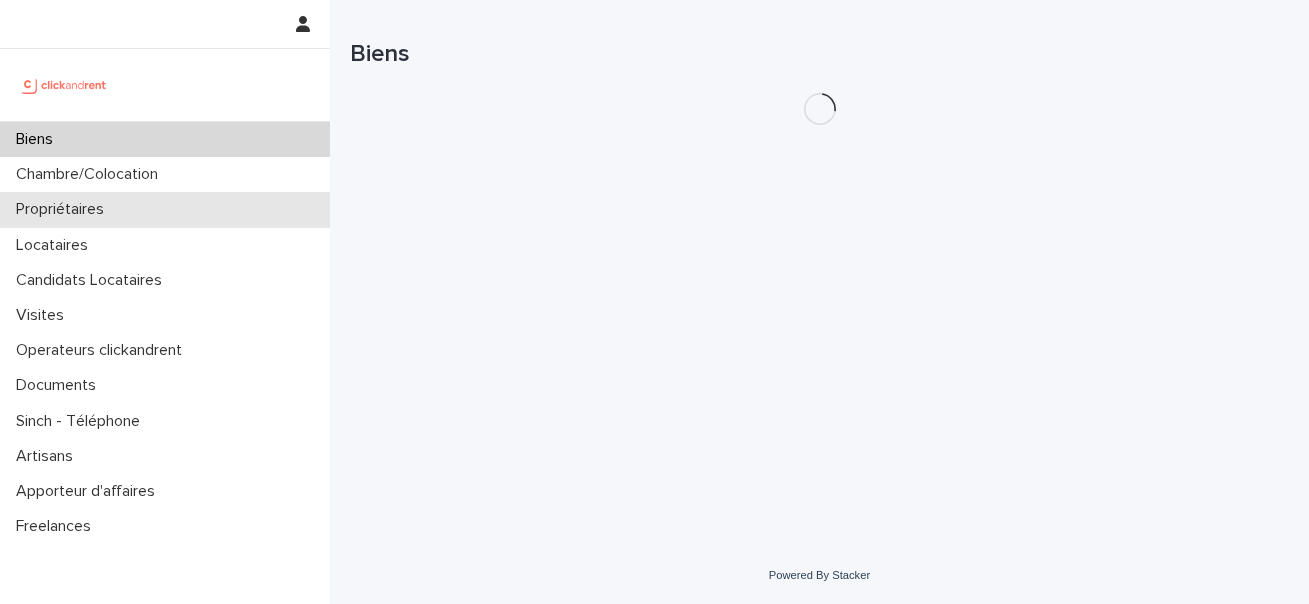 click on "Propriétaires" at bounding box center [165, 209] 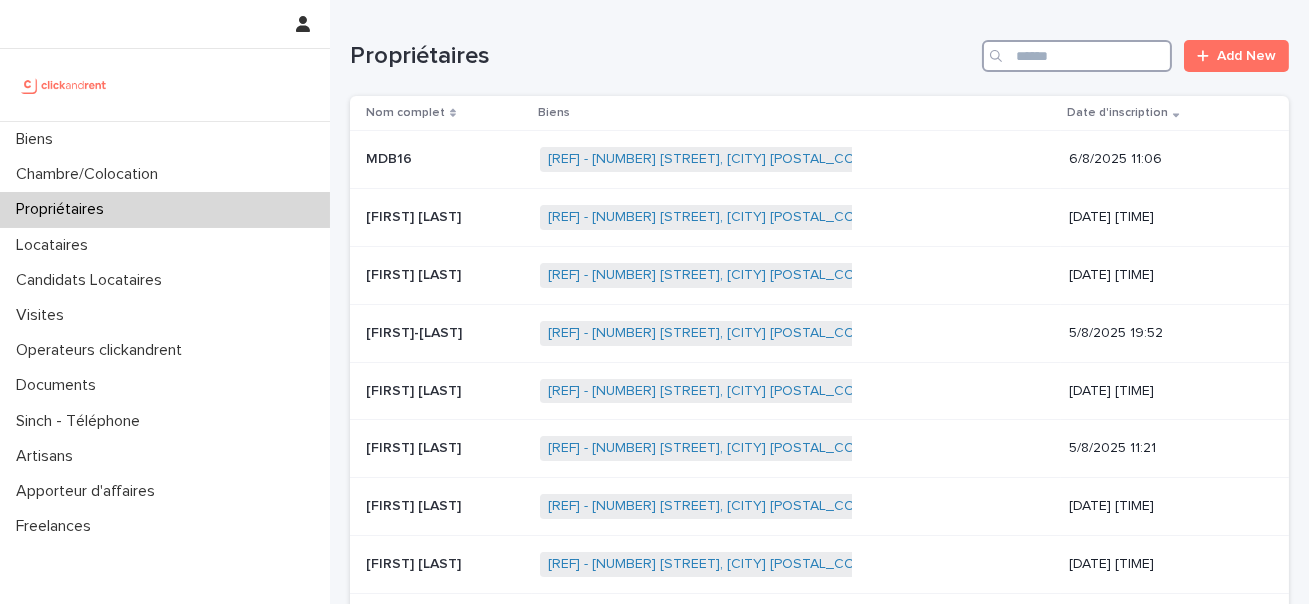click at bounding box center (1077, 56) 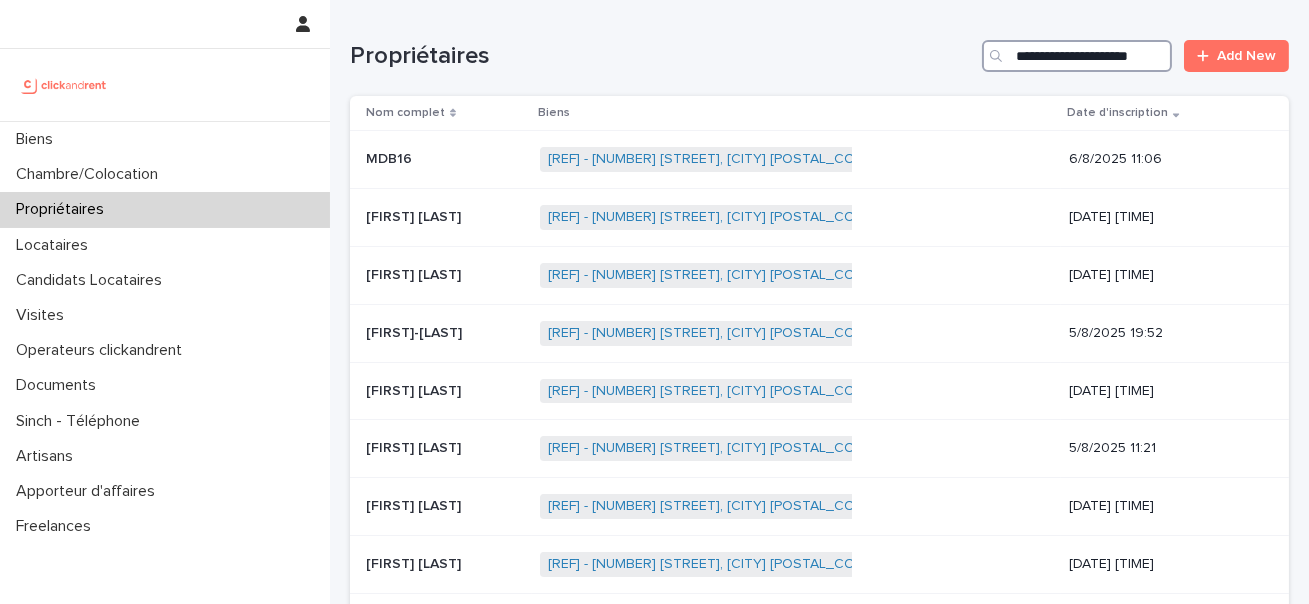 scroll, scrollTop: 0, scrollLeft: 15, axis: horizontal 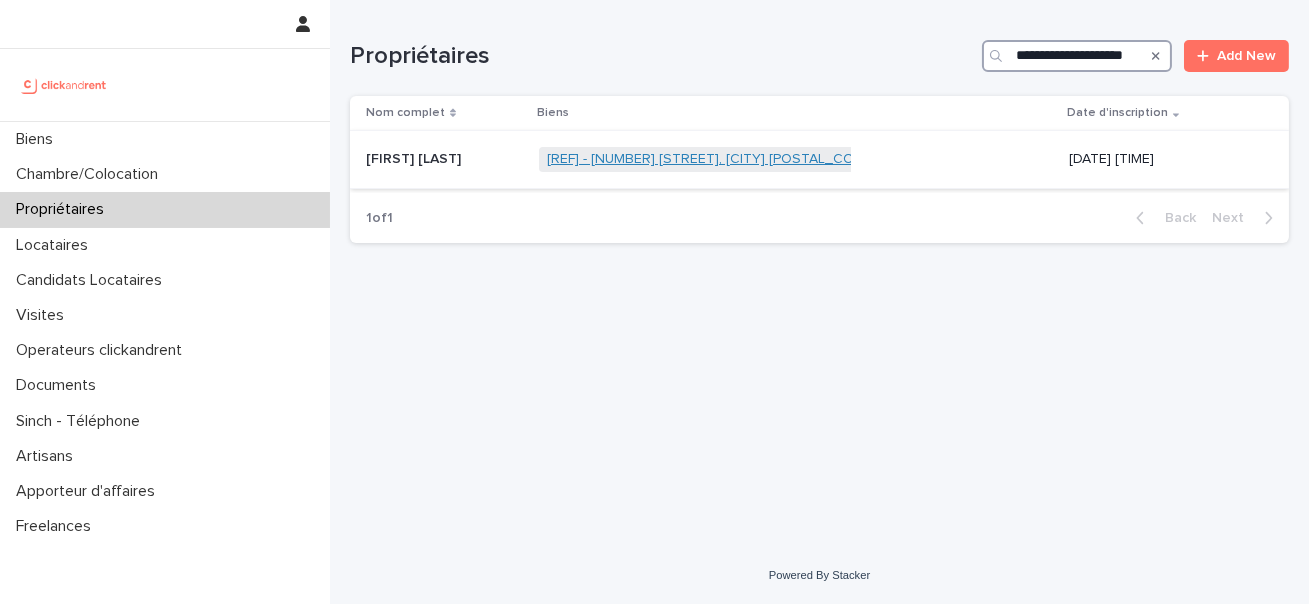 type on "**********" 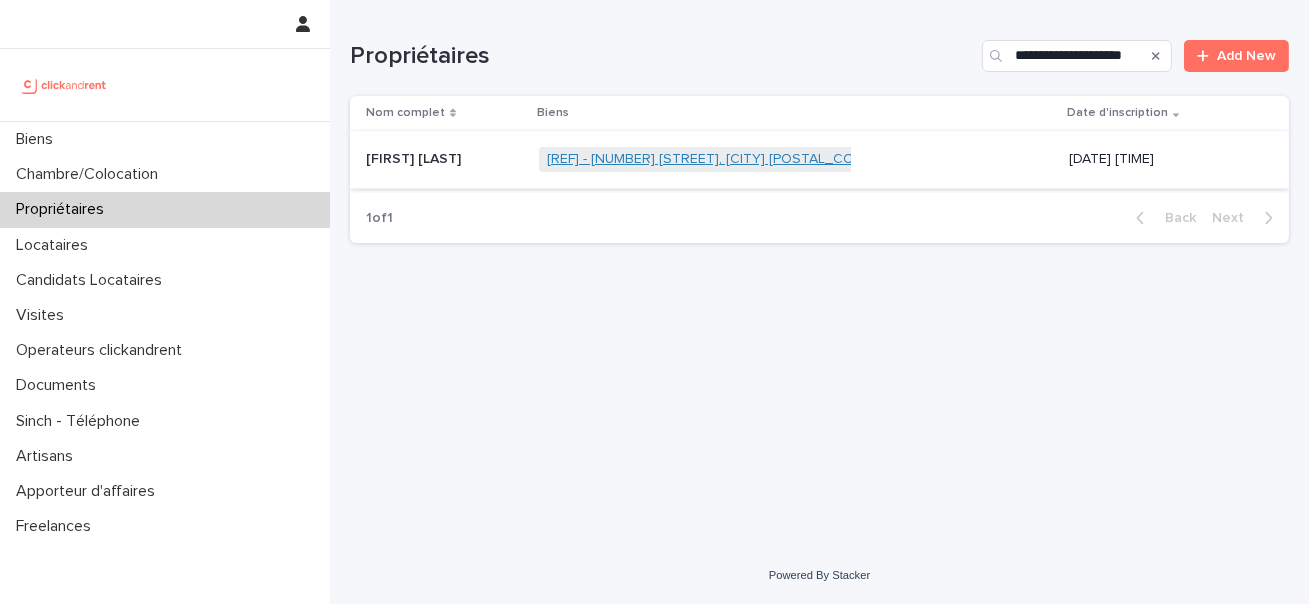click on "A2448 - 1 bis rue Jules Breton,  Lille 59000" at bounding box center (711, 159) 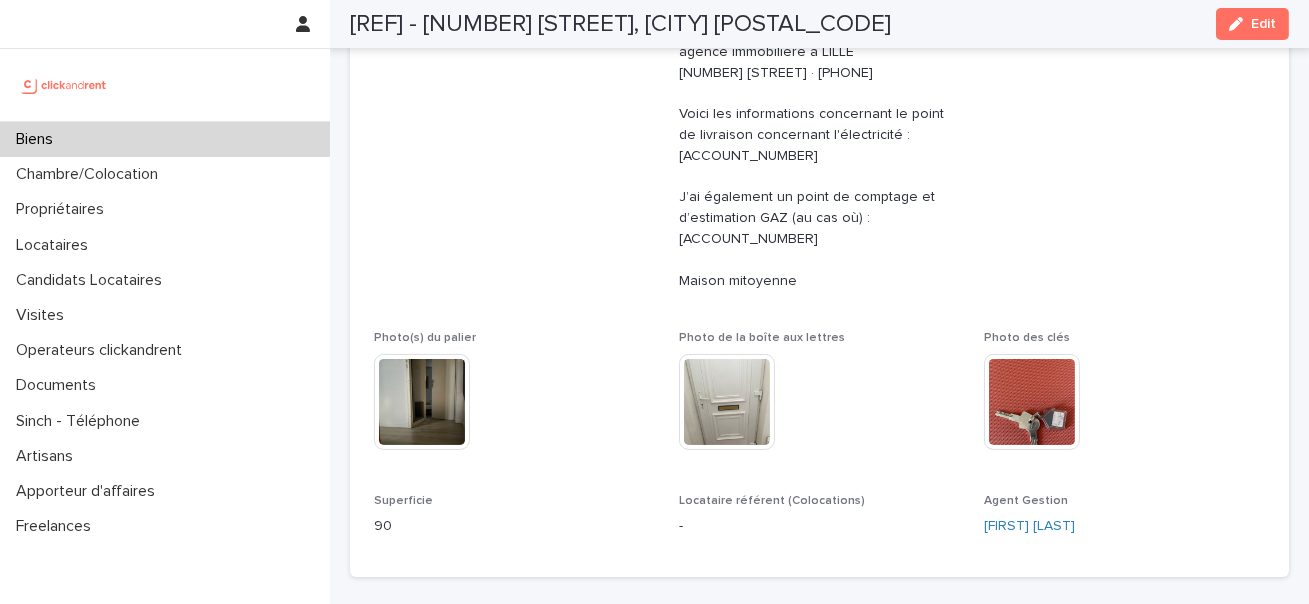 scroll, scrollTop: 892, scrollLeft: 0, axis: vertical 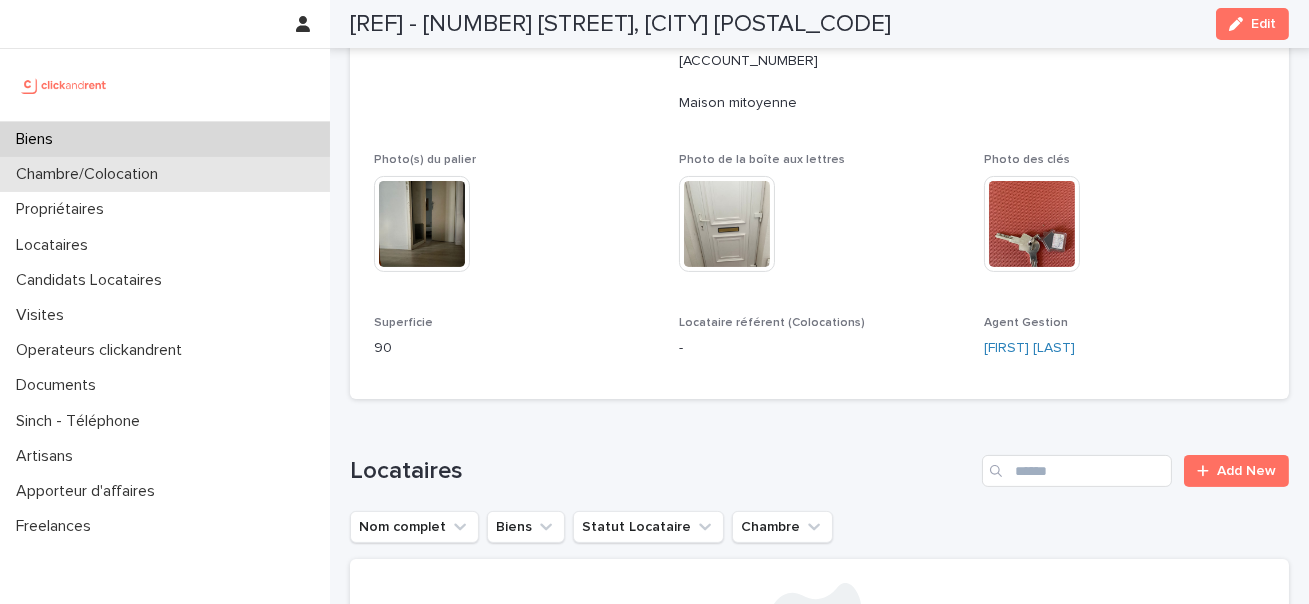 click on "Chambre/Colocation" at bounding box center [165, 174] 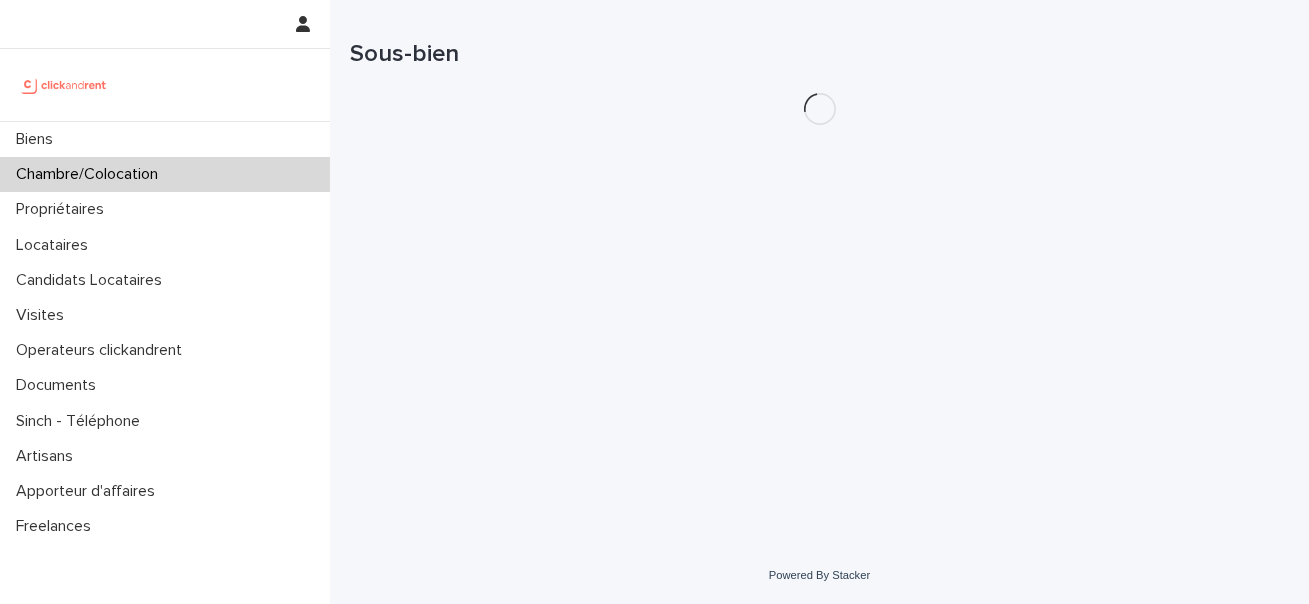 scroll, scrollTop: 0, scrollLeft: 0, axis: both 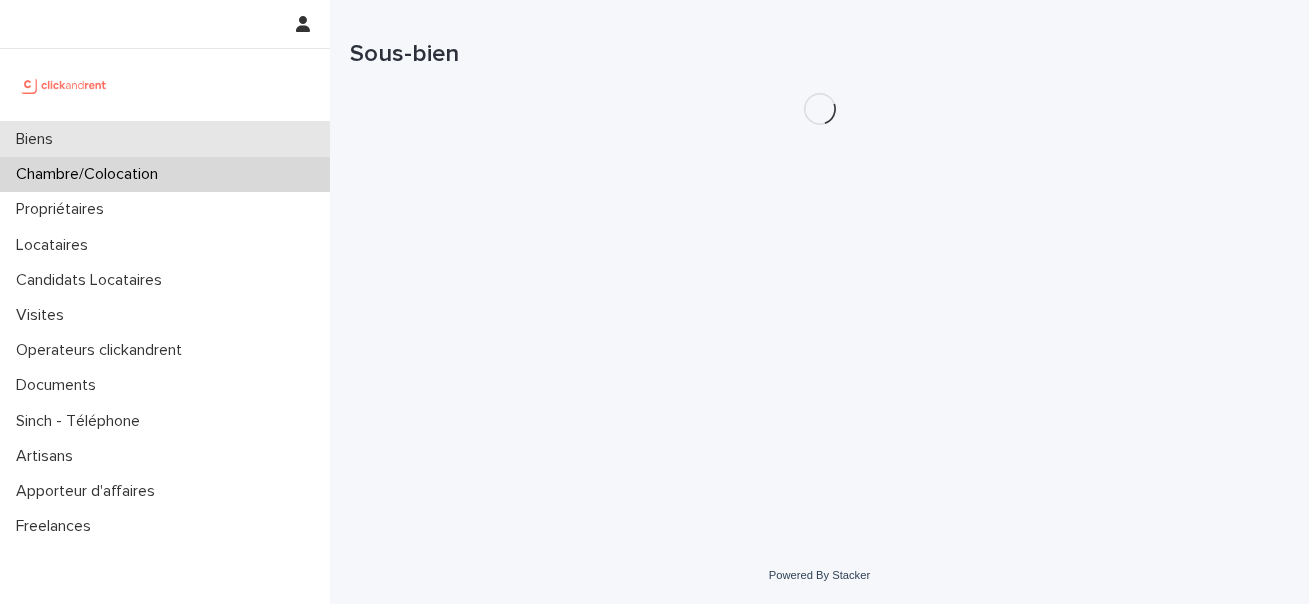 click on "Biens" at bounding box center (165, 139) 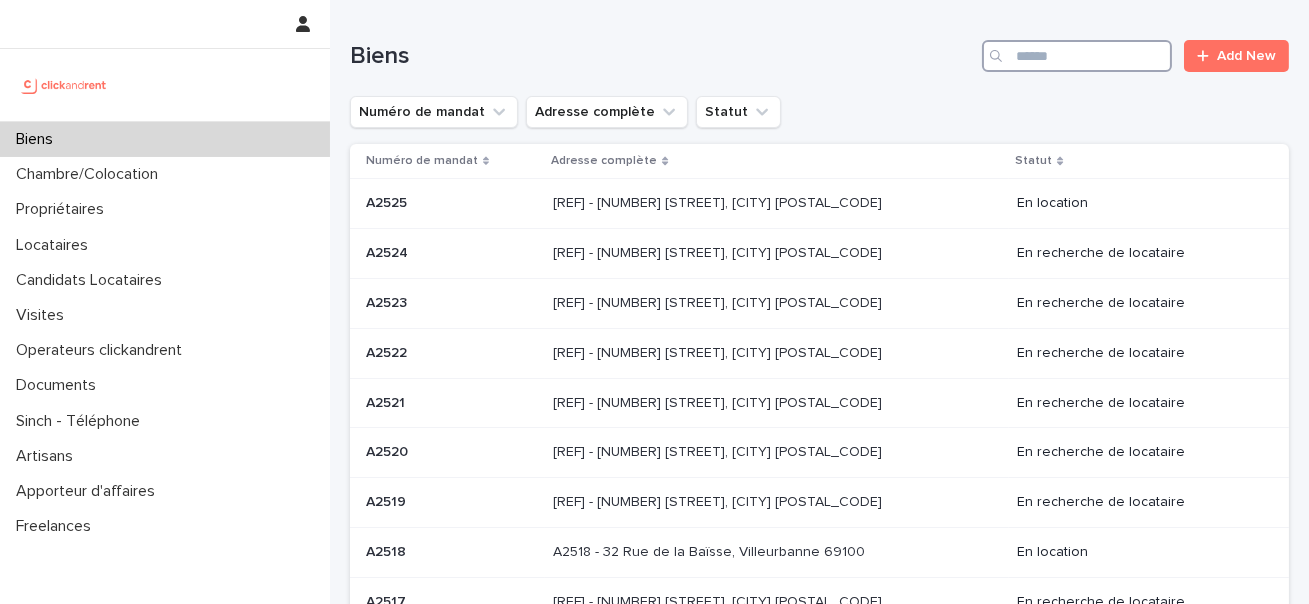 click at bounding box center [1077, 56] 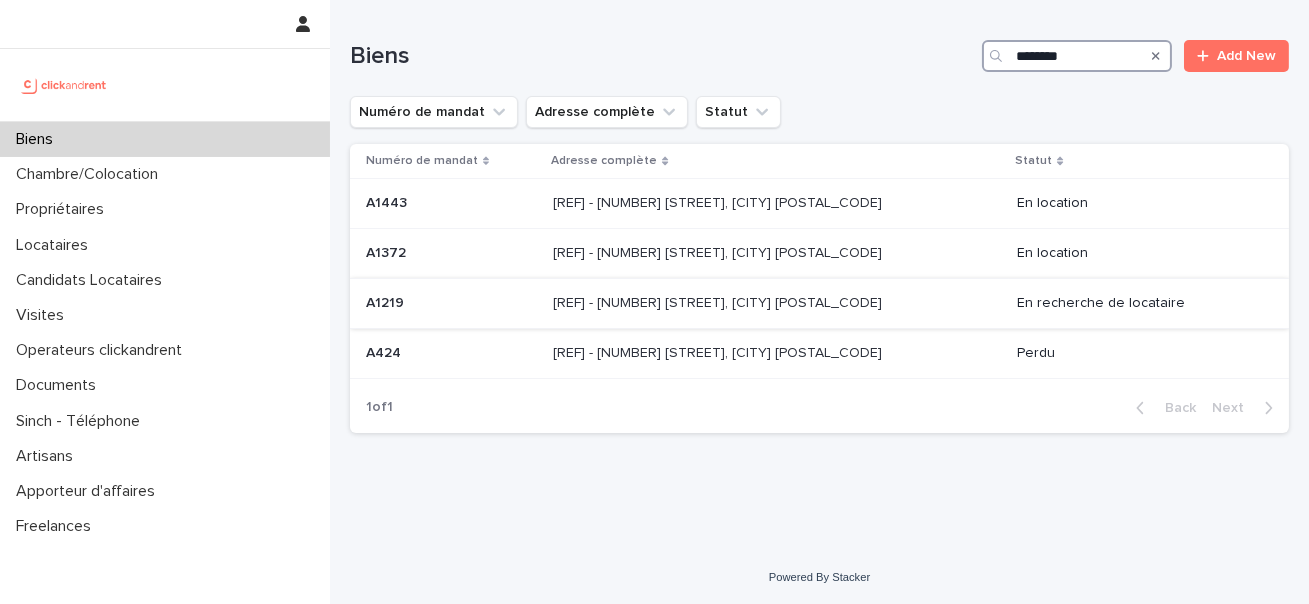 type on "********" 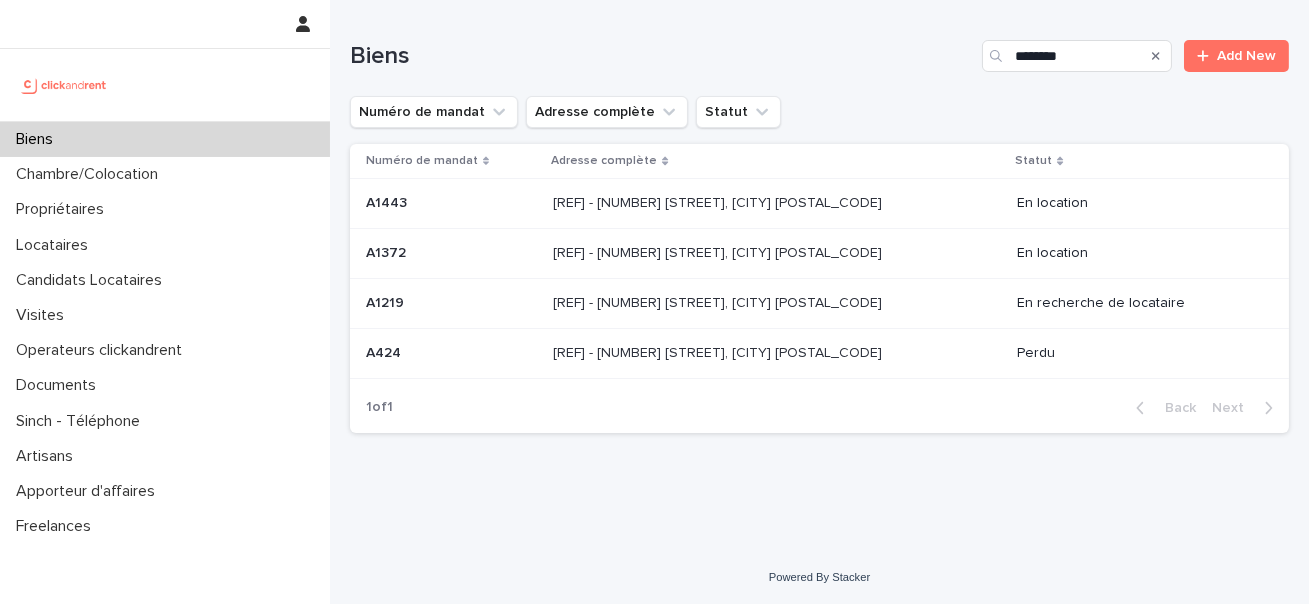click on "A1219 - 32 avenue Jules Gravereaux,  L'Haÿ-les-Roses 94240" at bounding box center [719, 301] 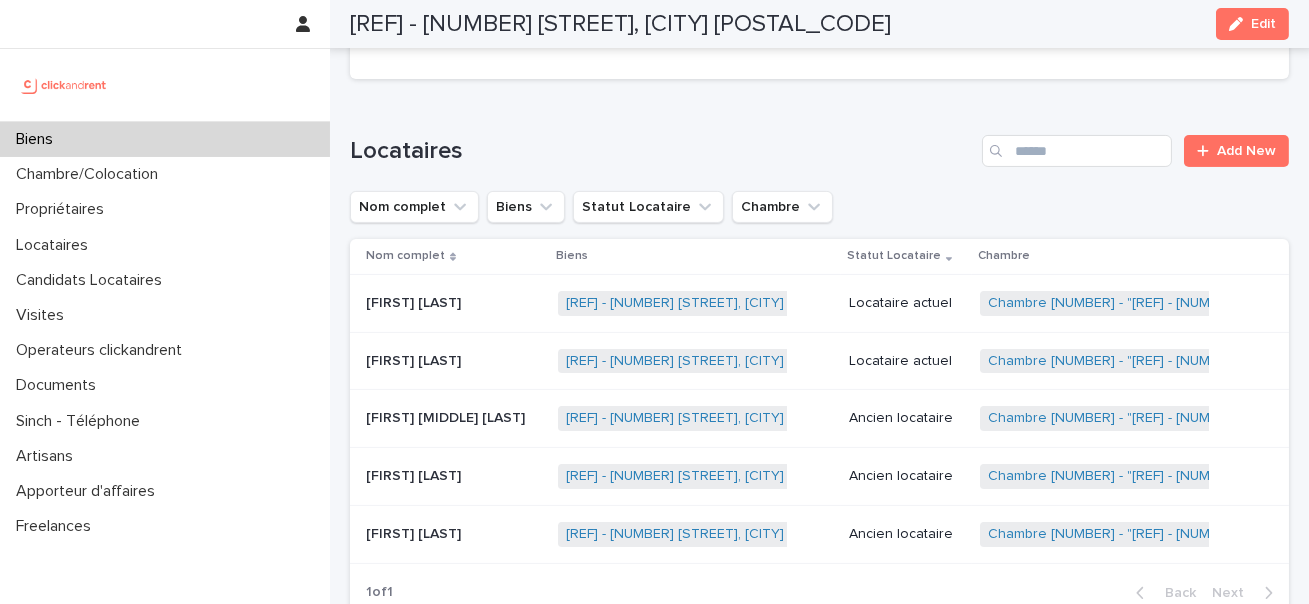 scroll, scrollTop: 858, scrollLeft: 0, axis: vertical 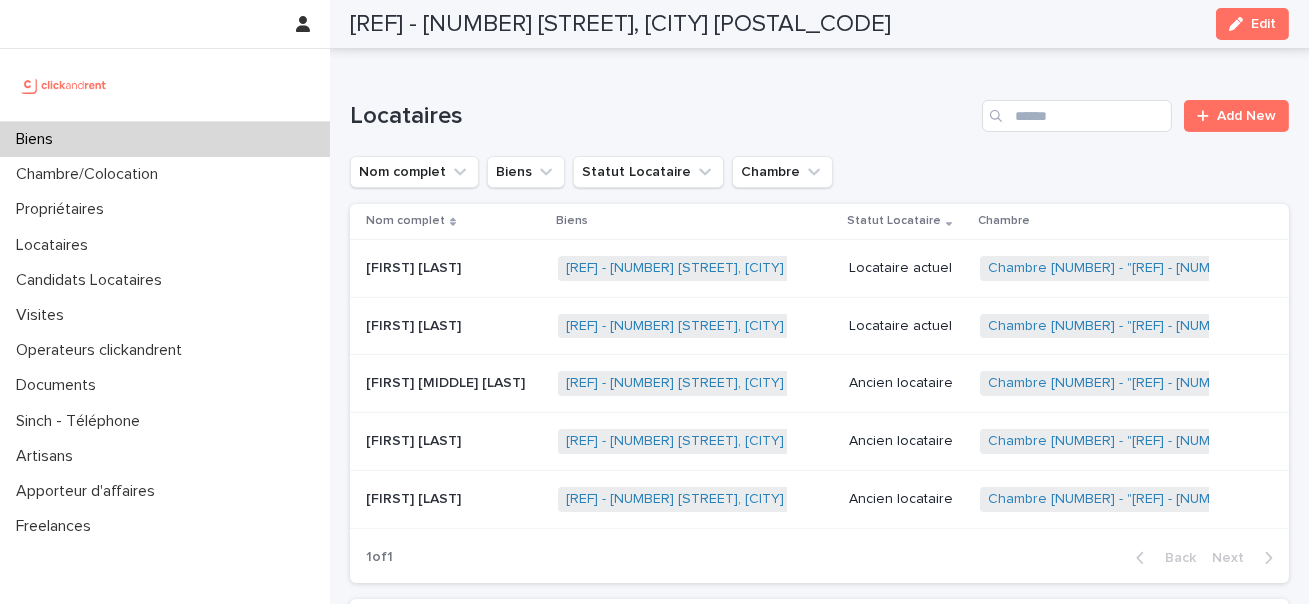 click on "Mohamed Amine El gholabzouri" at bounding box center [447, 381] 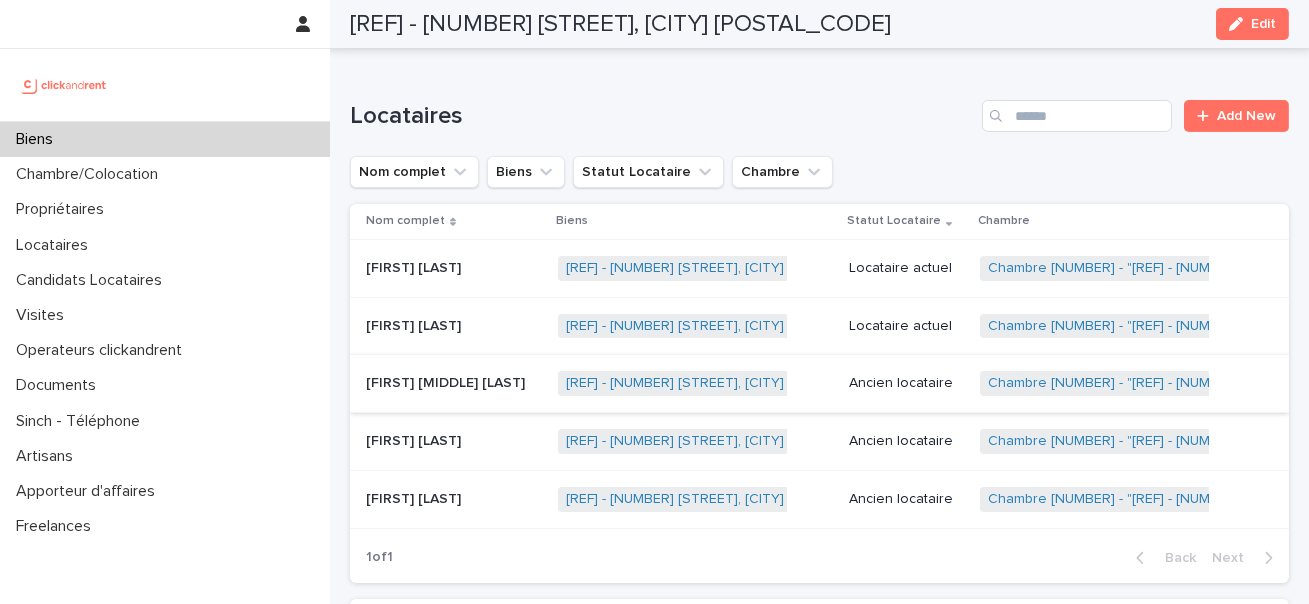 scroll, scrollTop: 0, scrollLeft: 0, axis: both 